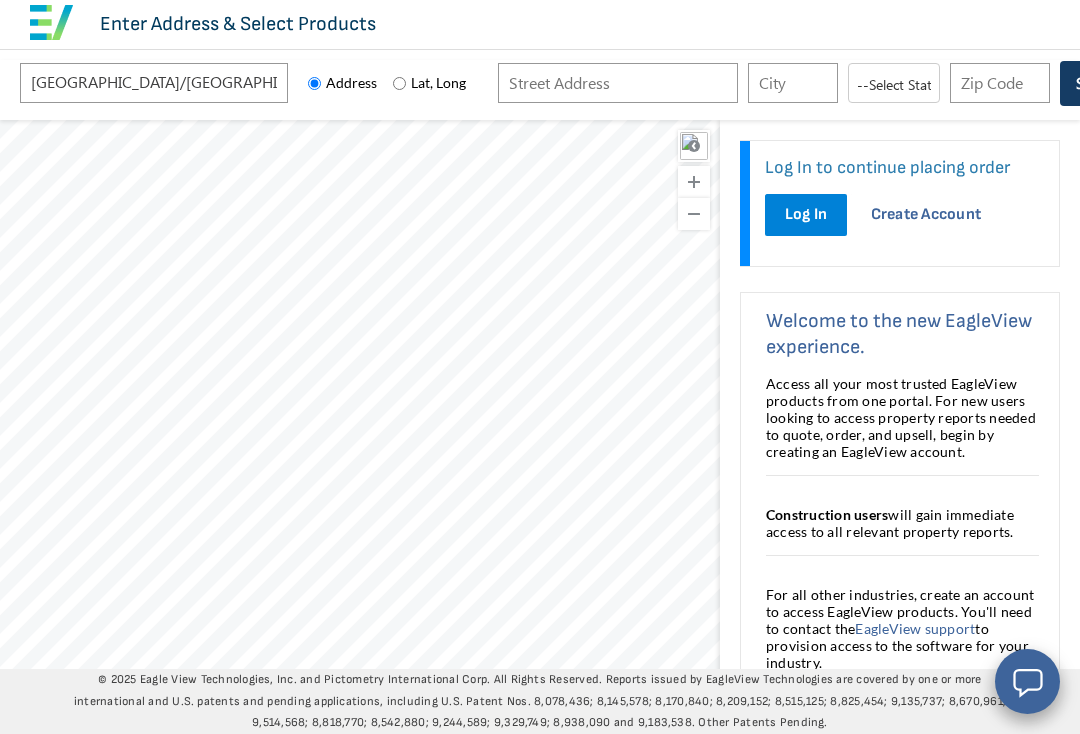 scroll, scrollTop: 0, scrollLeft: 0, axis: both 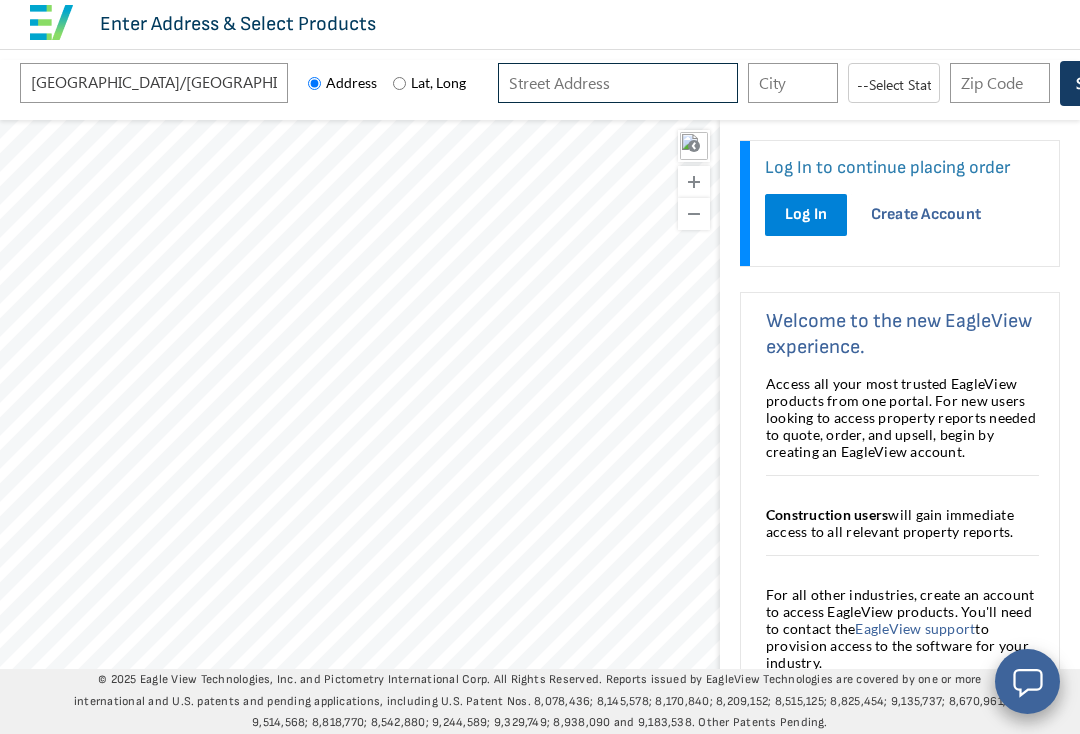 click at bounding box center [618, 83] 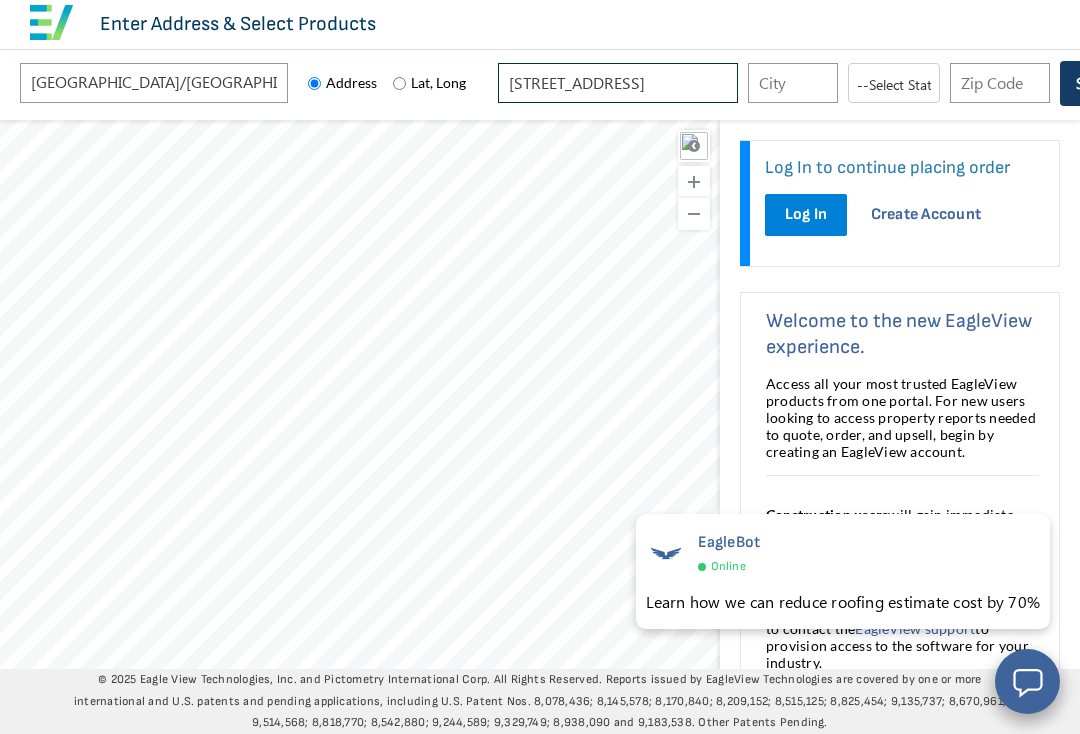 type on "[STREET_ADDRESS]" 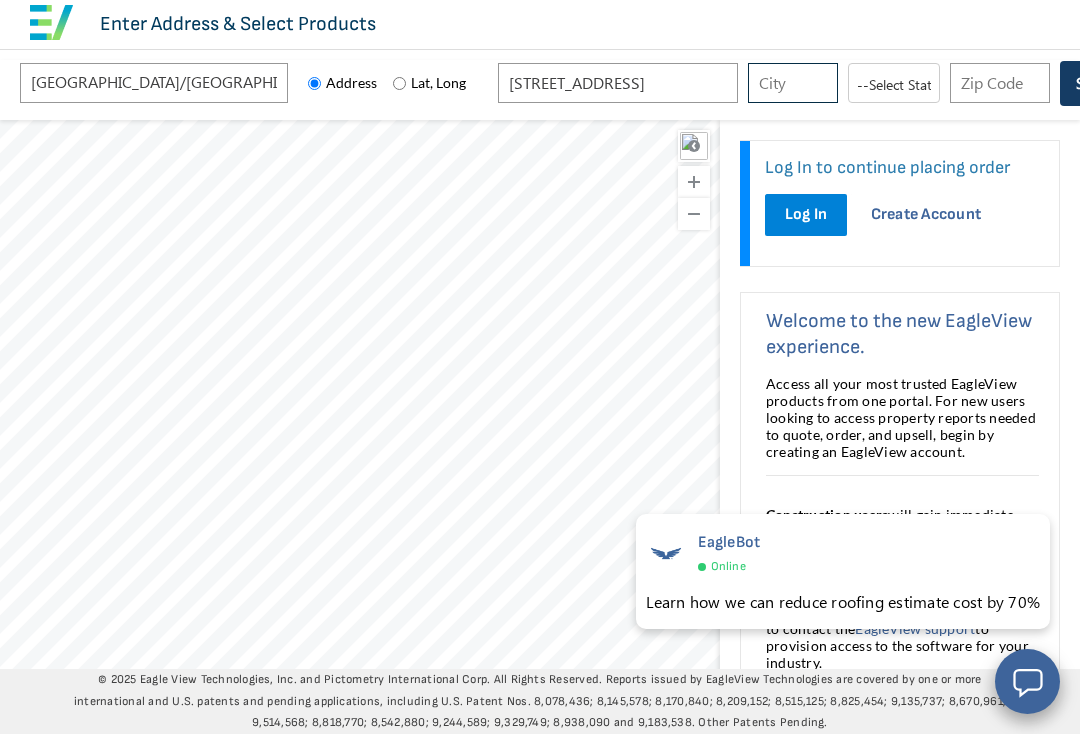 click at bounding box center [793, 83] 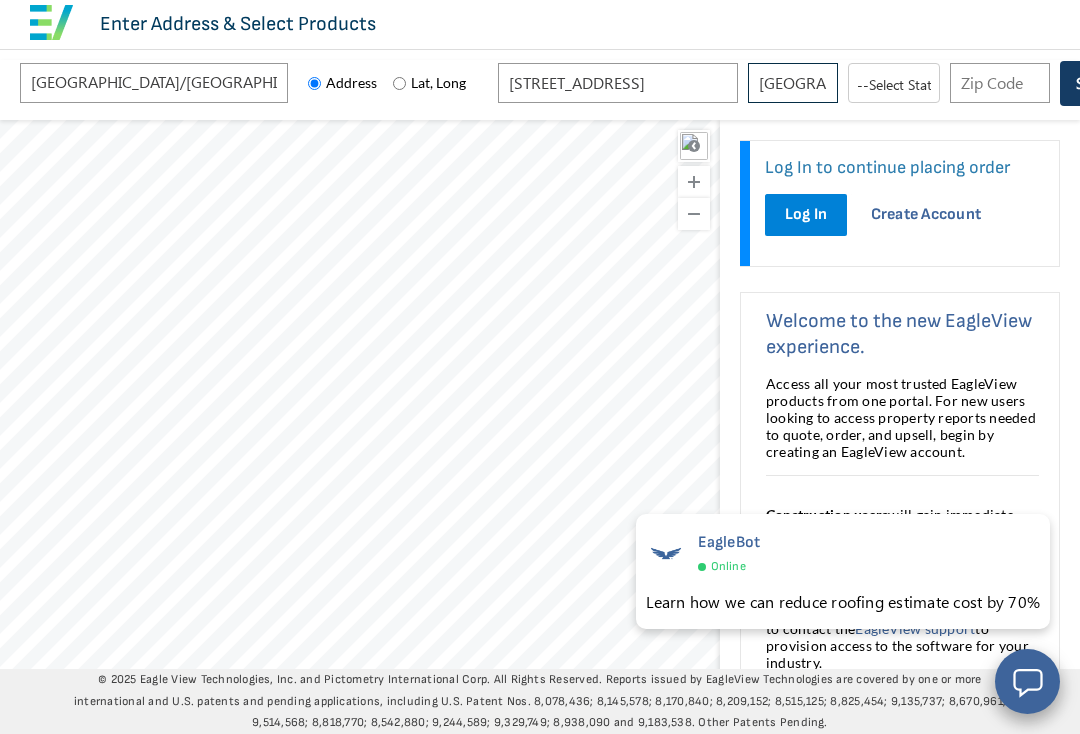type on "[GEOGRAPHIC_DATA]" 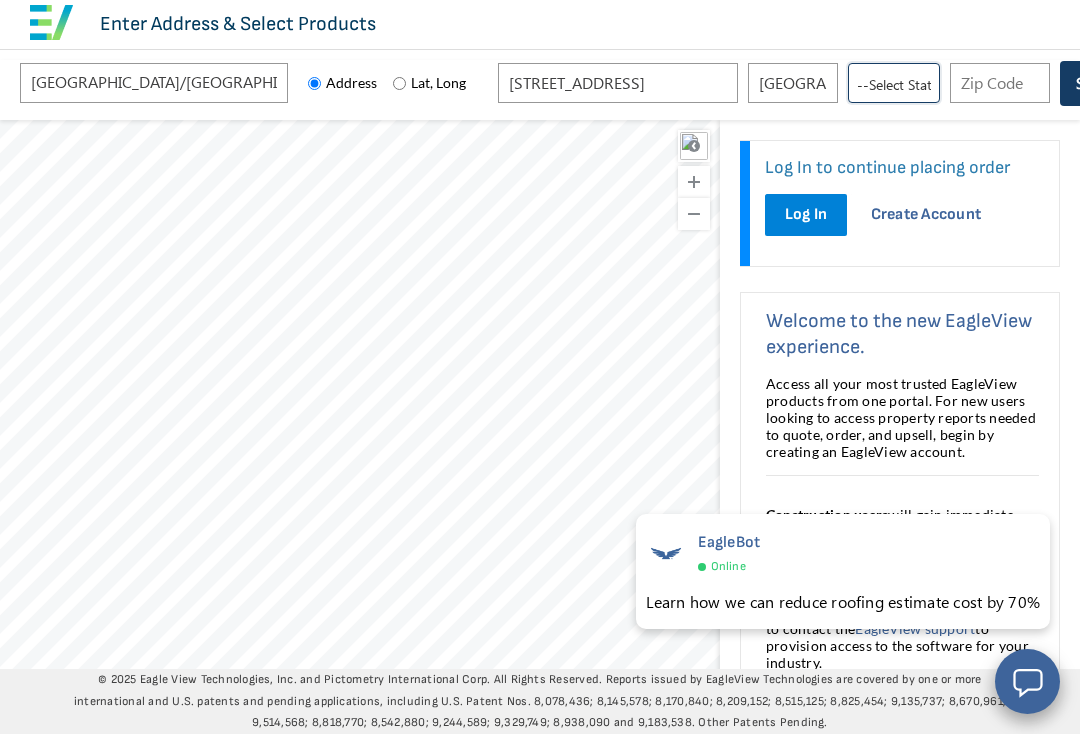 click on "--Select State/Province--
[US_STATE]
[US_STATE]
[US_STATE]
[US_STATE]
[US_STATE]
[US_STATE]
[US_STATE]
[US_STATE]
[US_STATE]
[US_STATE]
[US_STATE]
[US_STATE]
[US_STATE]
[US_STATE]
[US_STATE]
[US_STATE]
[US_STATE]
[US_STATE]
[US_STATE]
[US_STATE]
[US_STATE]
[US_STATE]
[US_STATE]
[US_STATE]" at bounding box center (894, 83) 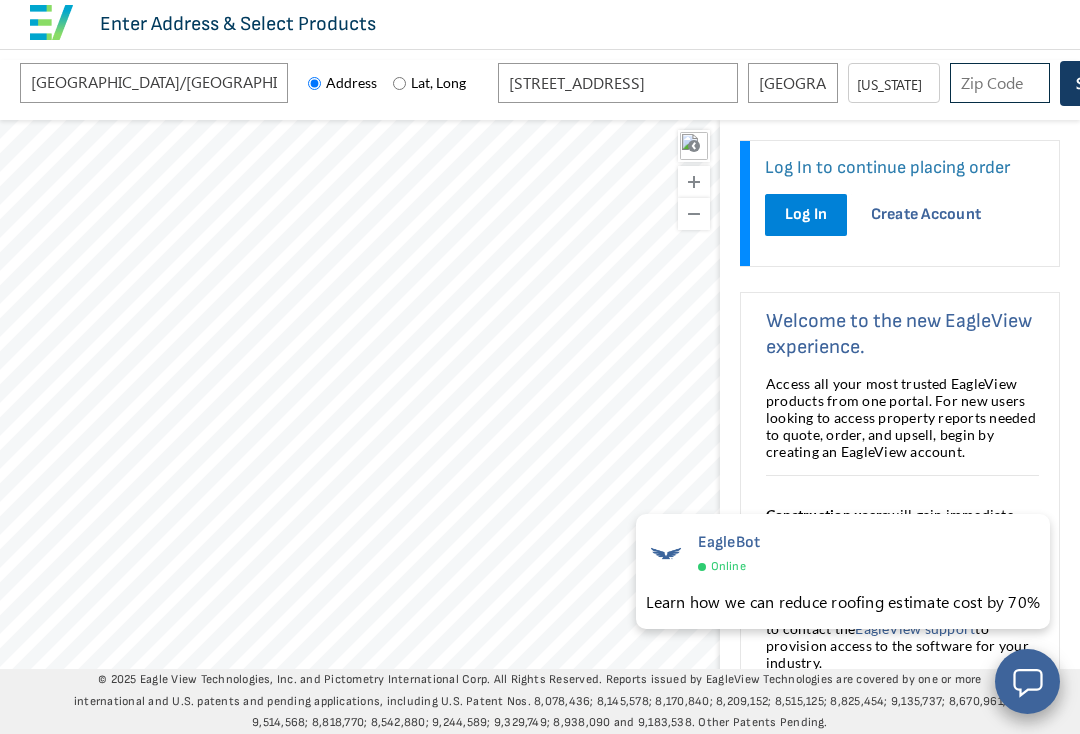 click at bounding box center (1000, 83) 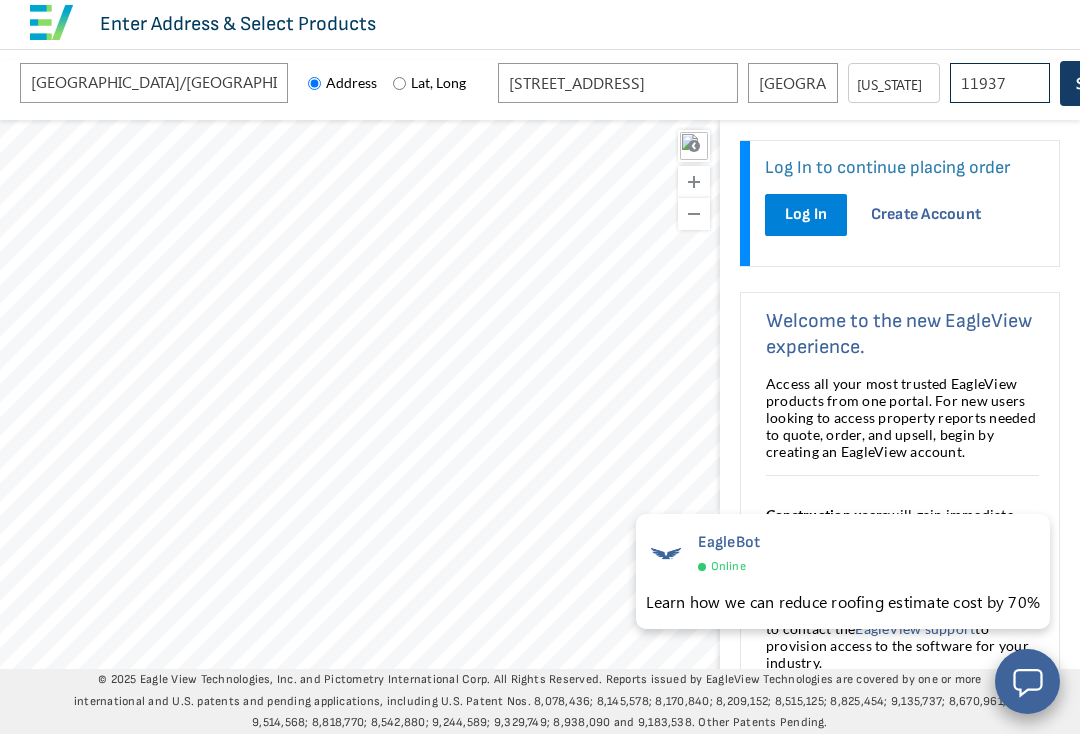type on "11937" 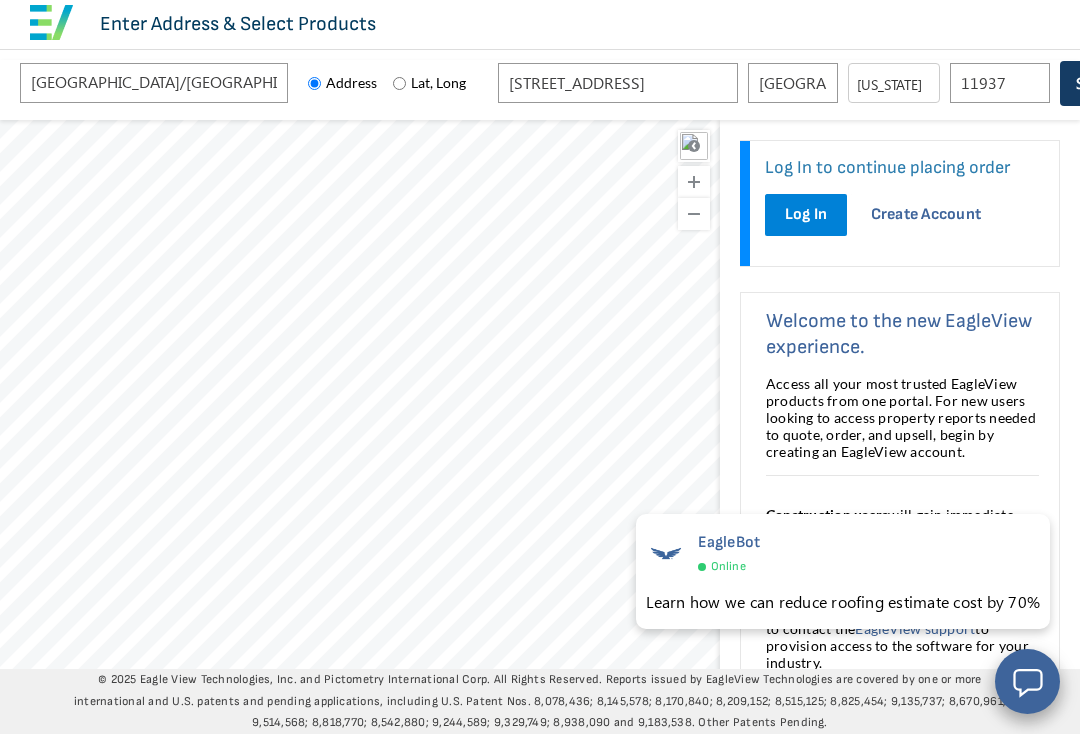 click on "Search" at bounding box center [1099, 83] 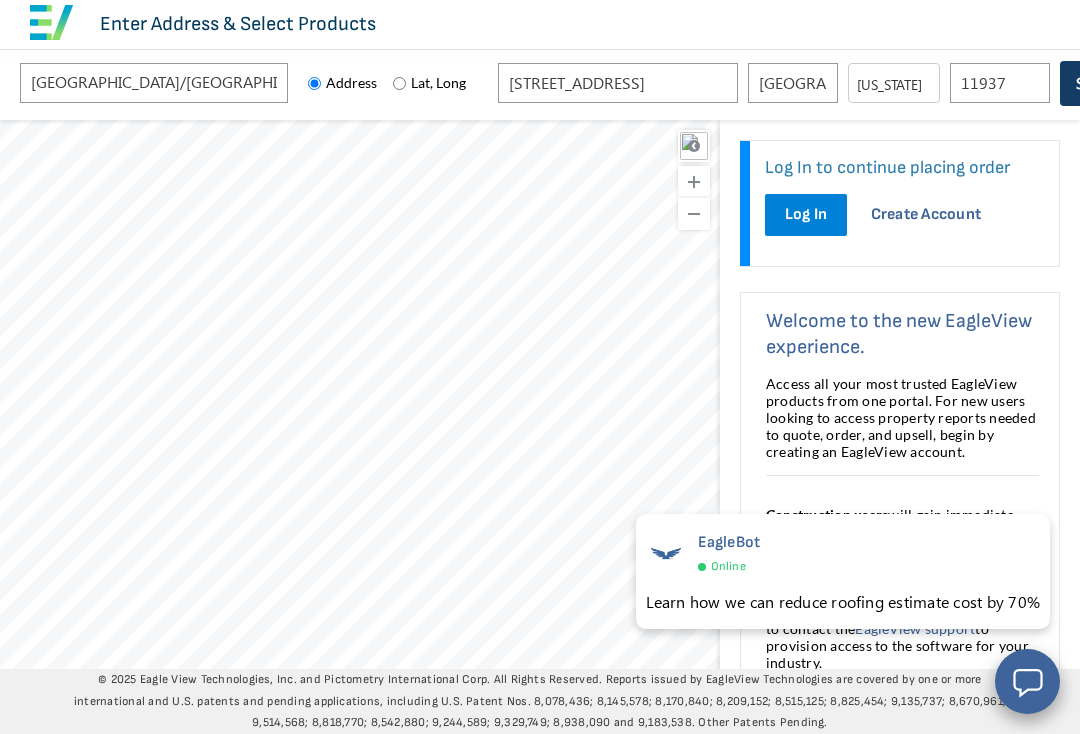 click on "Search" at bounding box center (1099, 83) 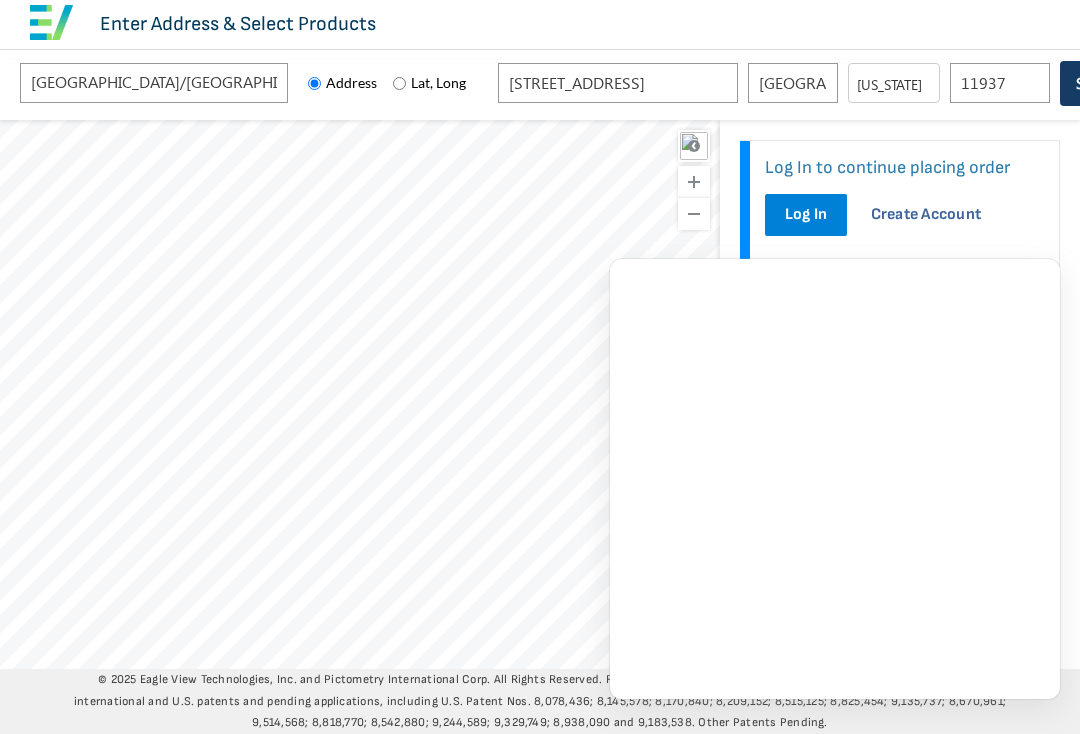 click on "Log In to continue placing order
Log In
Create Account
Welcome to the new EagleView experience.
Access all your most trusted EagleView products from one portal.
For new users looking to access property reports needed to quote, order, and upsell, begin by creating an EagleView account.
Construction users EagleView support" at bounding box center [900, 432] 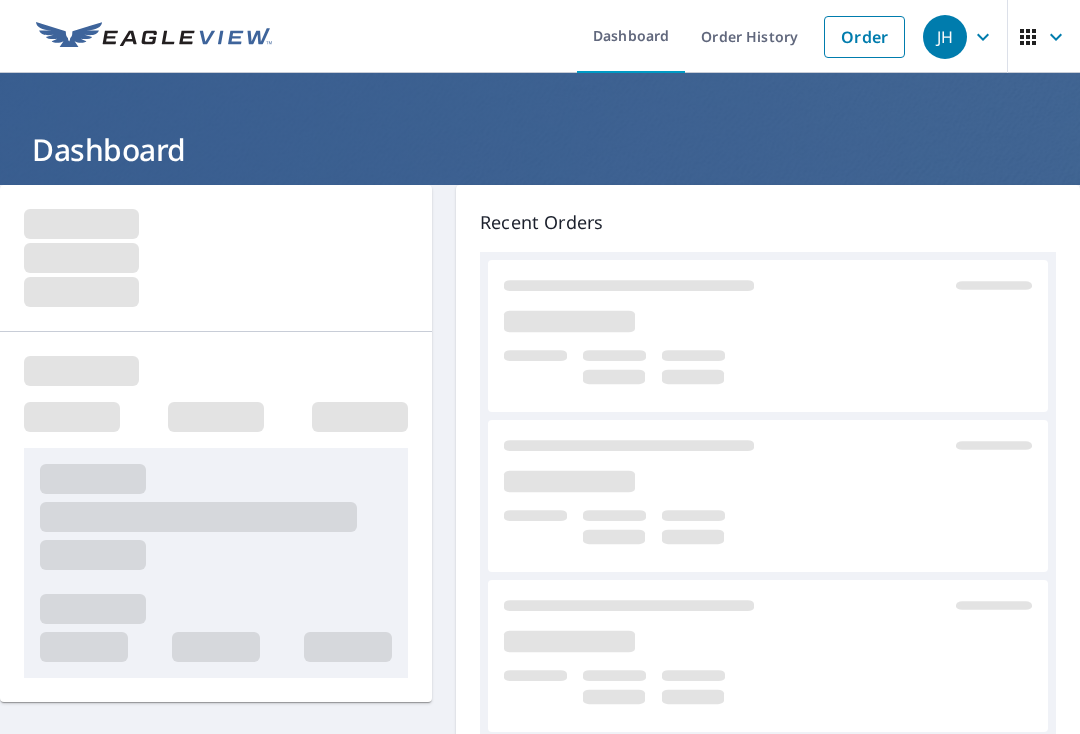 scroll, scrollTop: 0, scrollLeft: 0, axis: both 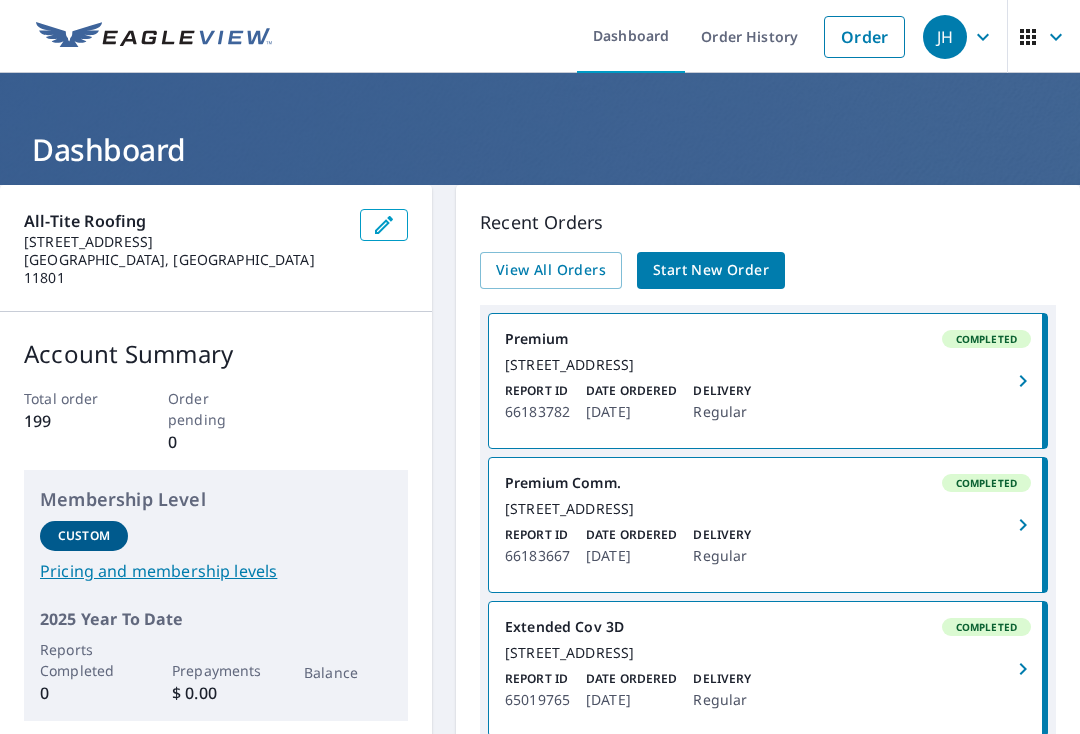 click on "Start New Order" at bounding box center (711, 270) 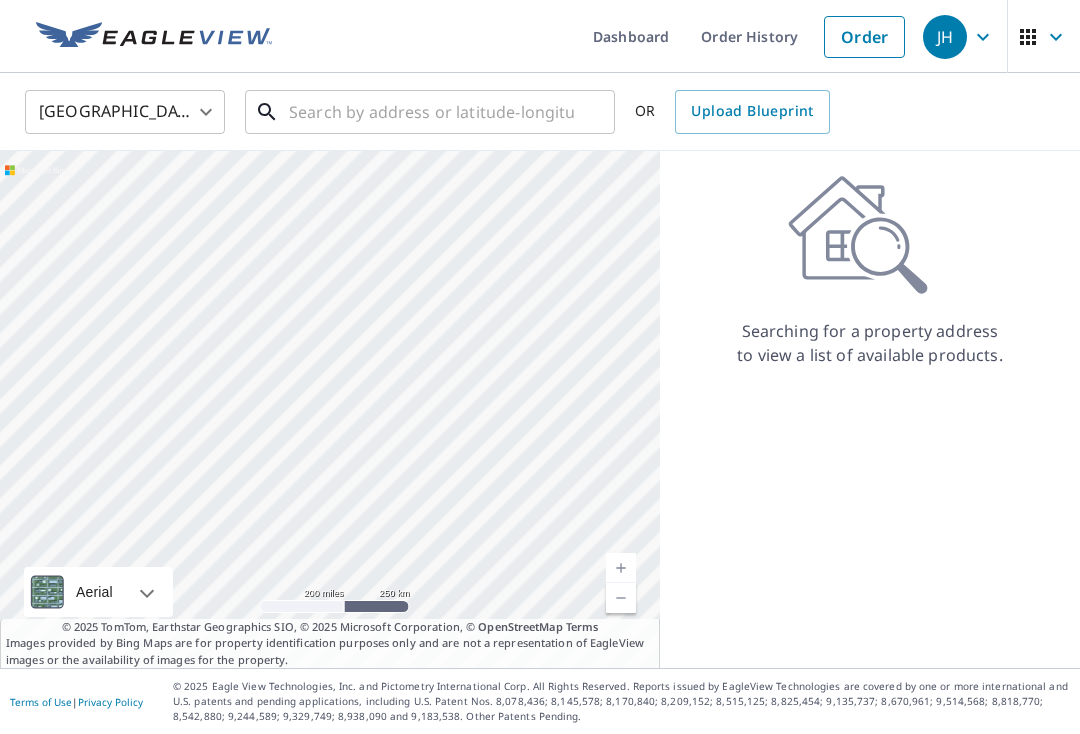 click at bounding box center (431, 112) 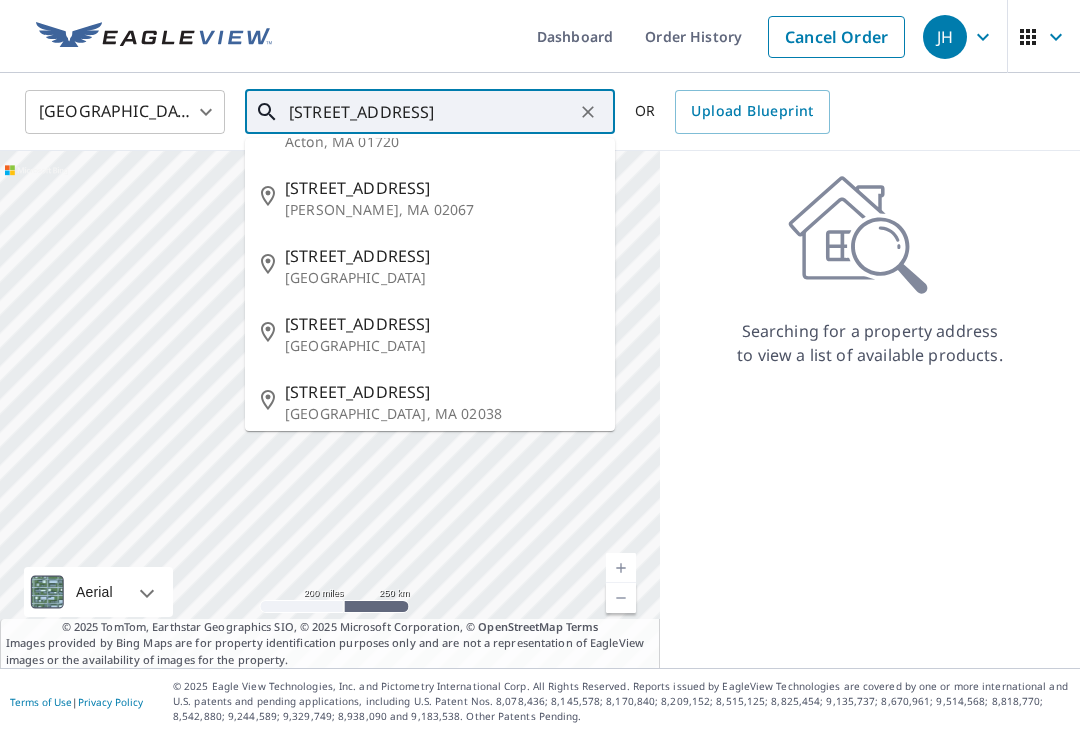 scroll, scrollTop: 49, scrollLeft: 0, axis: vertical 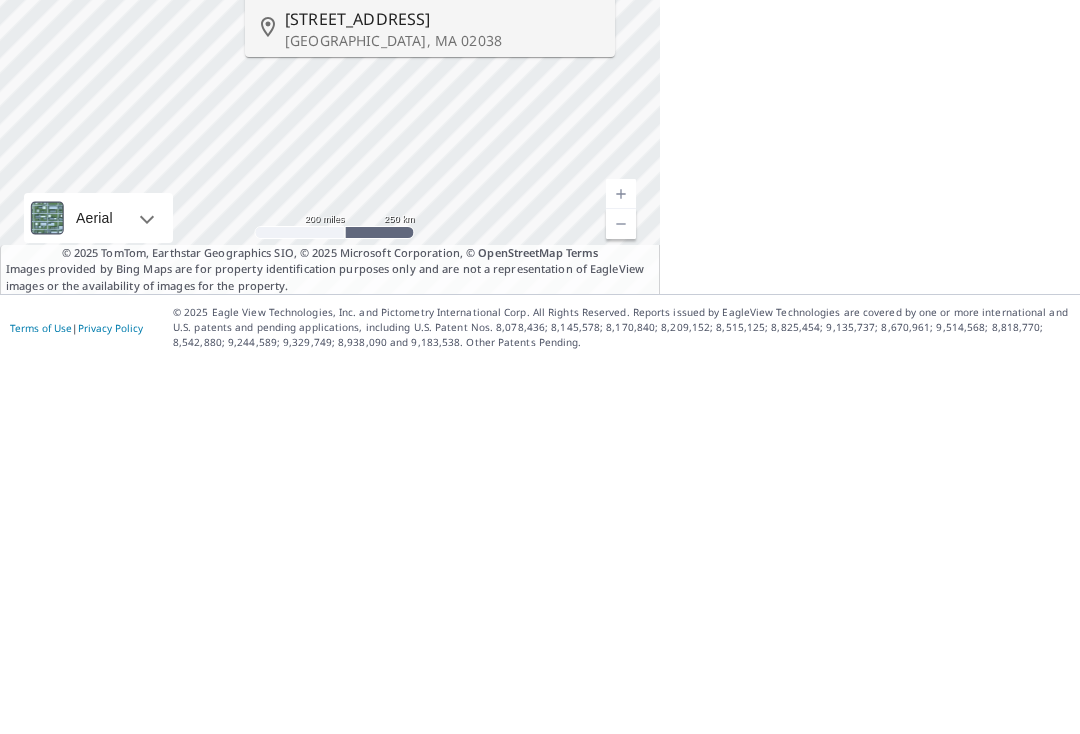 click on "Franklin, MA 02038" at bounding box center (442, 415) 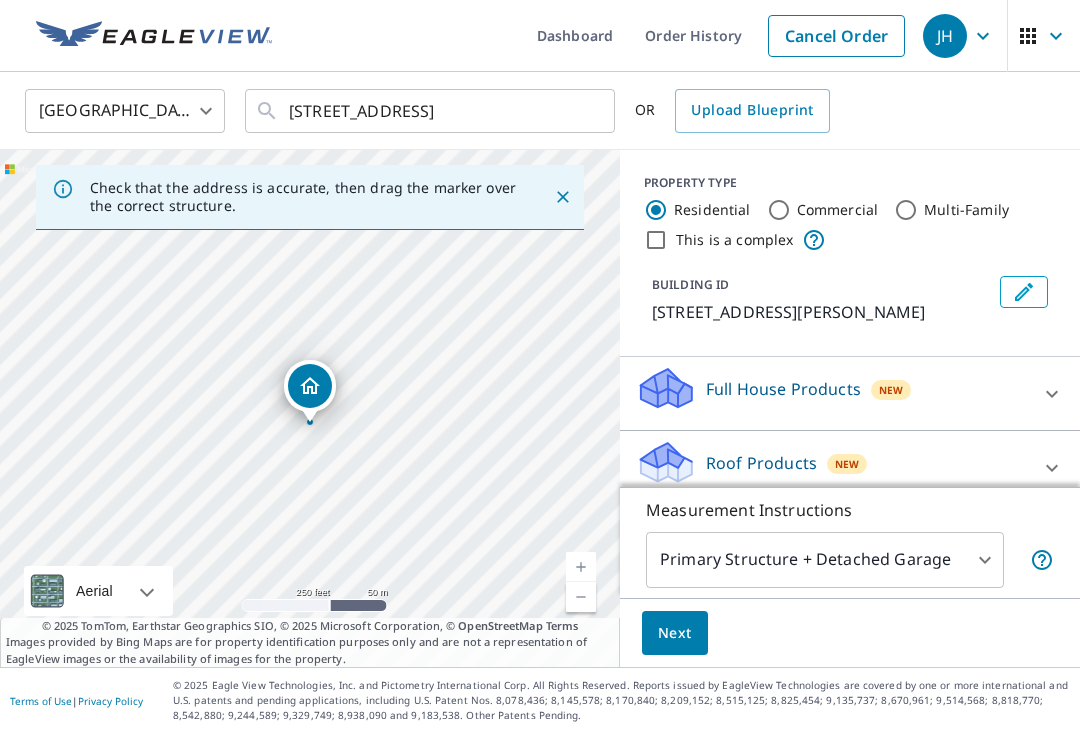 click 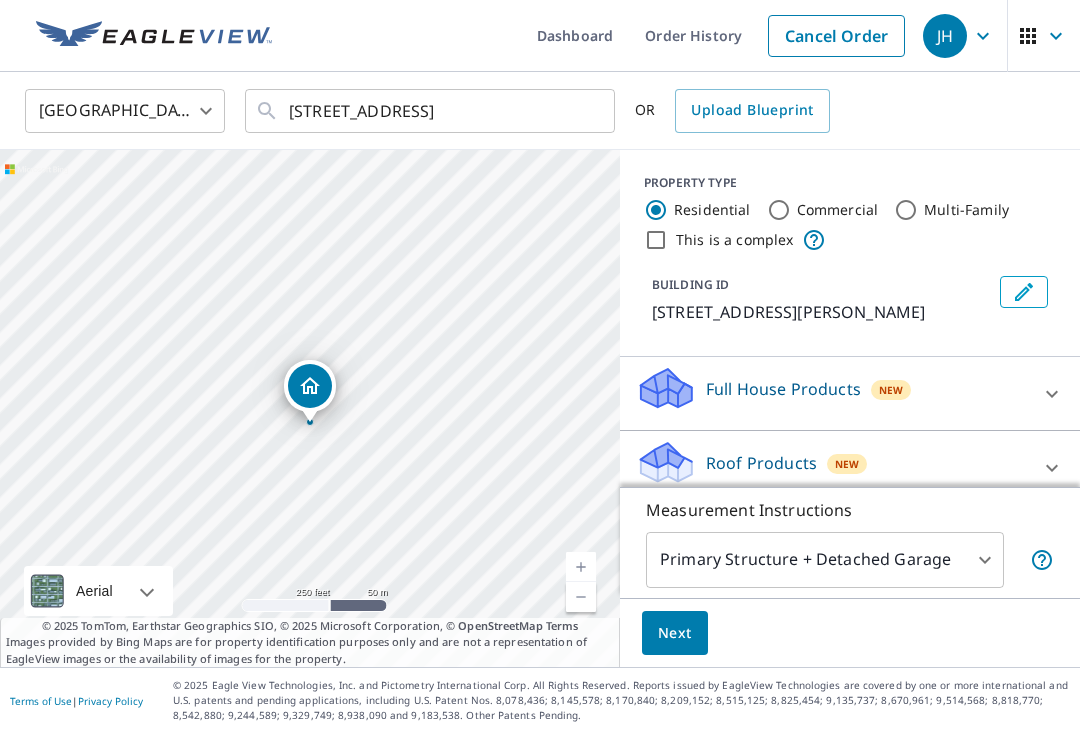 click at bounding box center [587, 112] 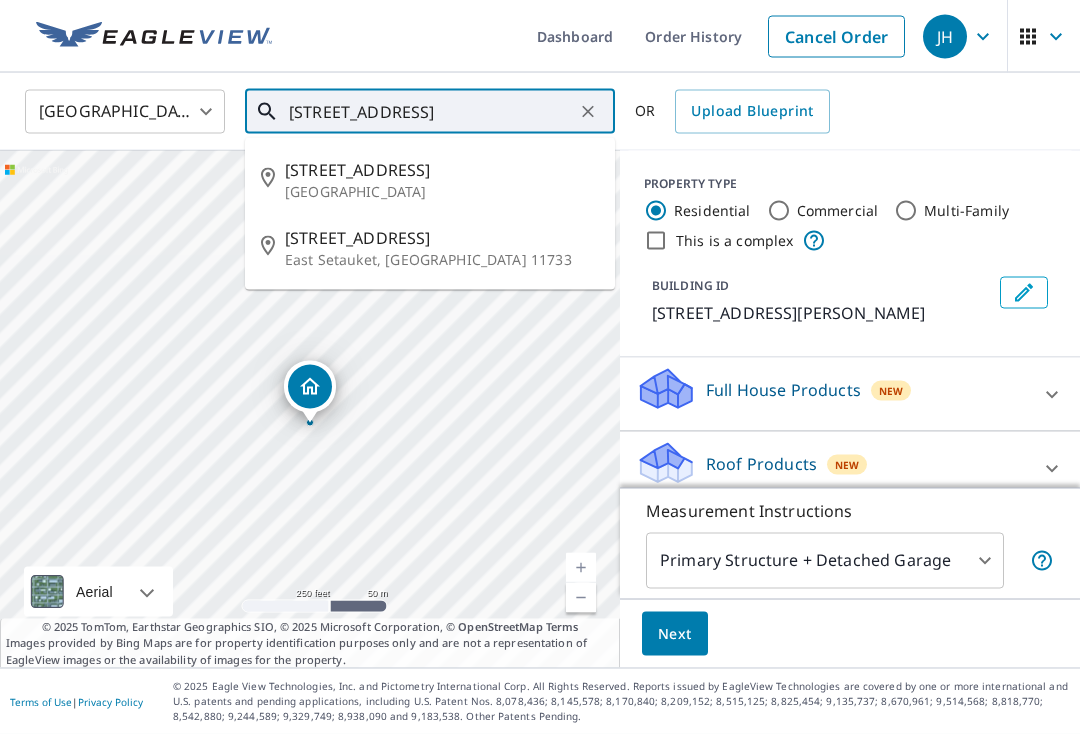 click on "East Hampton, NY 11937" at bounding box center (442, 192) 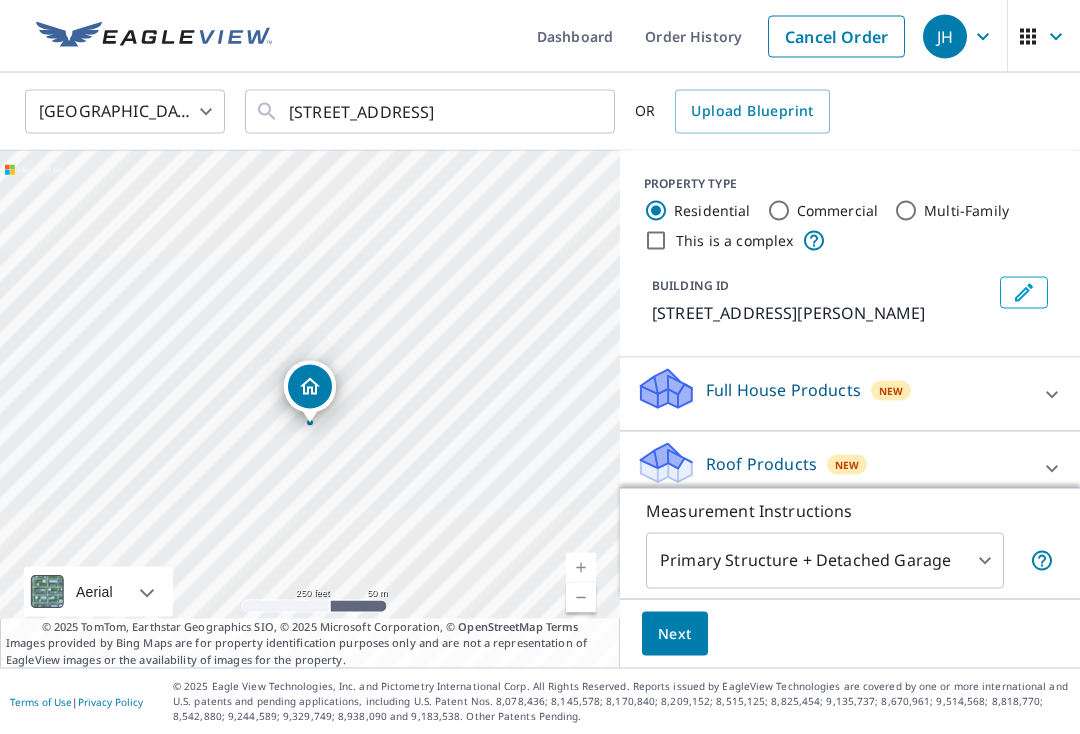 type on "7 Huckleberry Ln East Hampton, NY 11937" 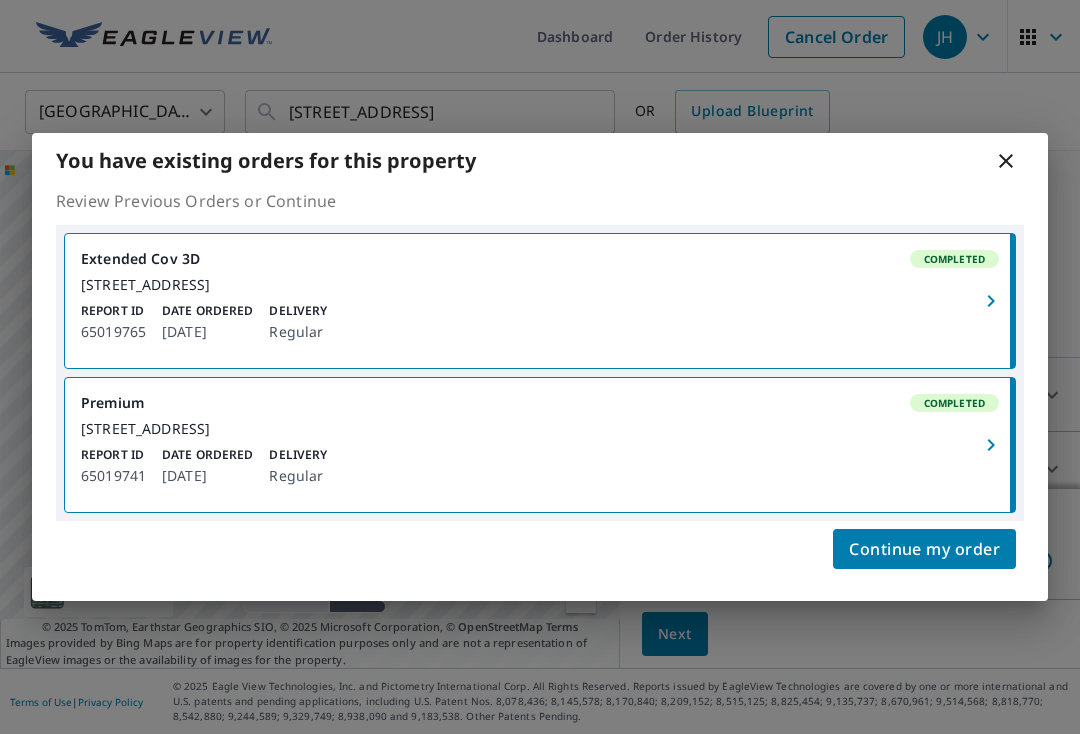 click 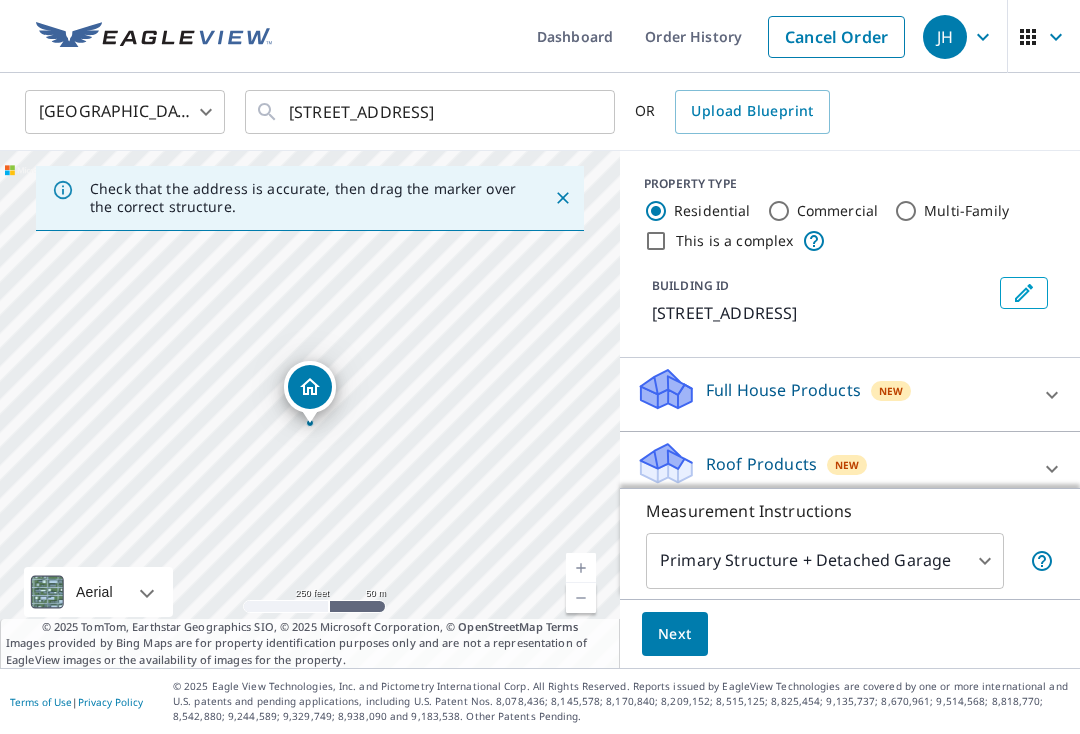 click on "Next" at bounding box center (675, 634) 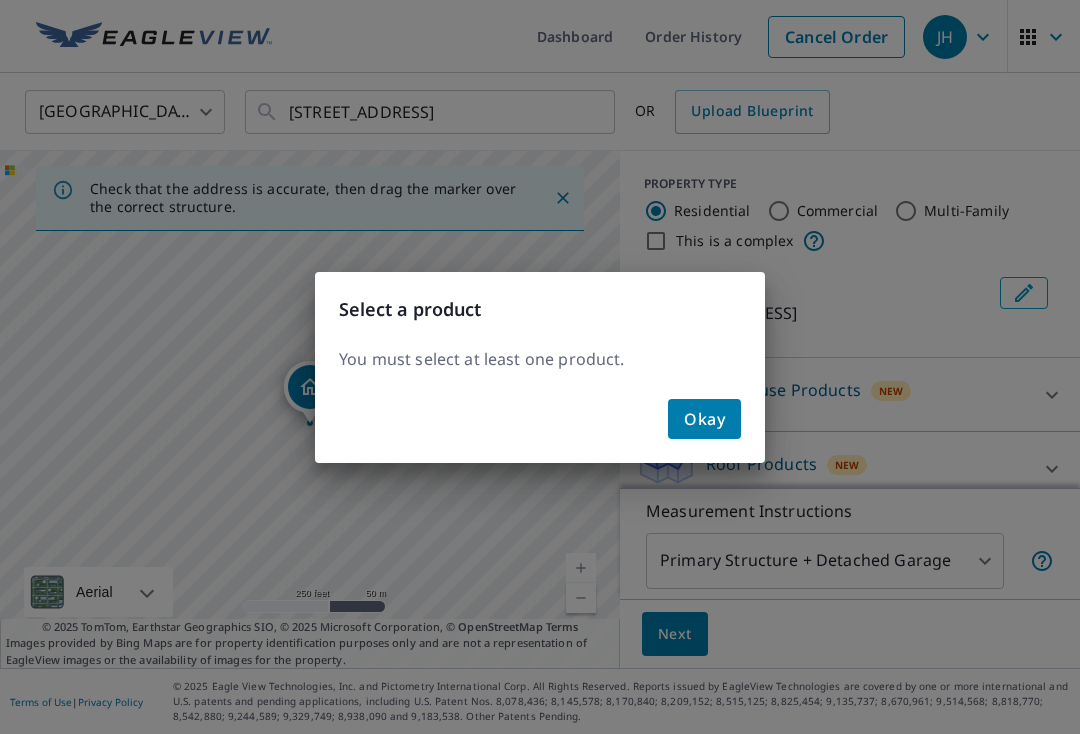 click on "Okay" at bounding box center [704, 419] 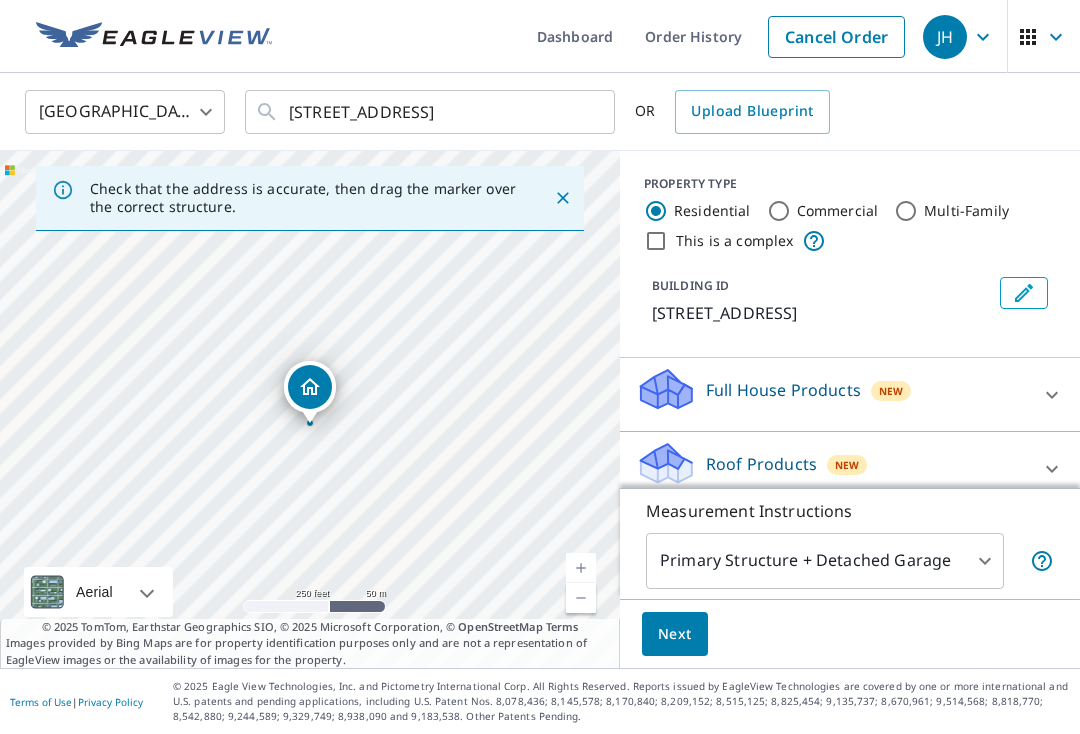 click 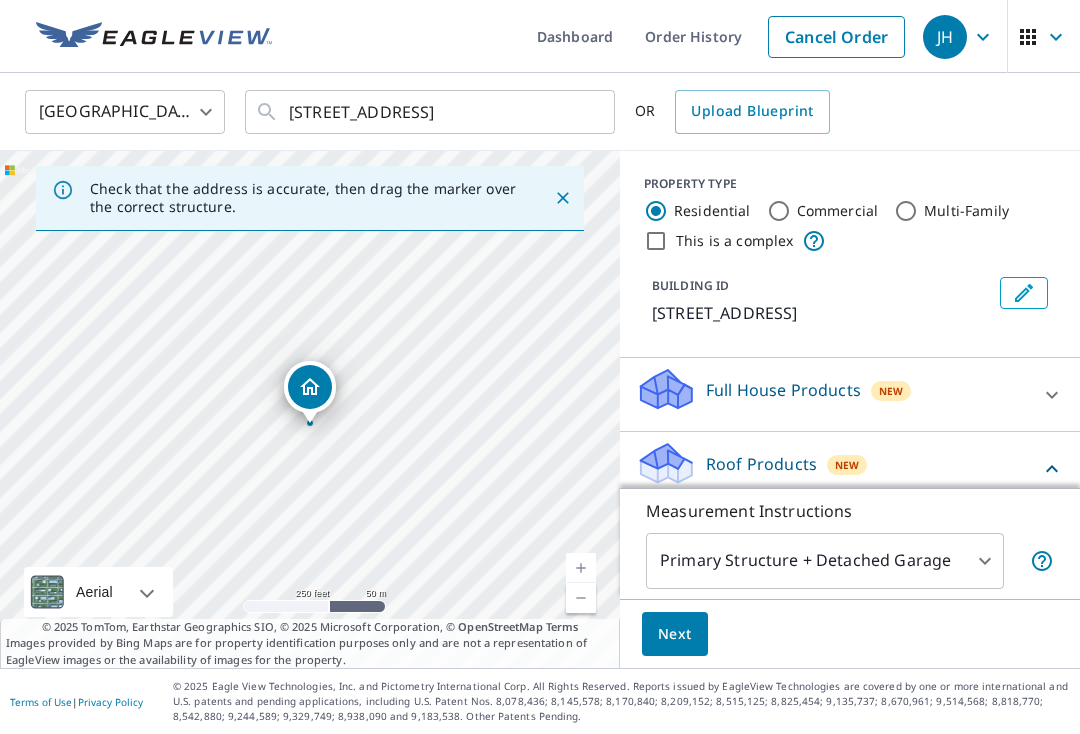 click on "Roof Products New" at bounding box center [838, 468] 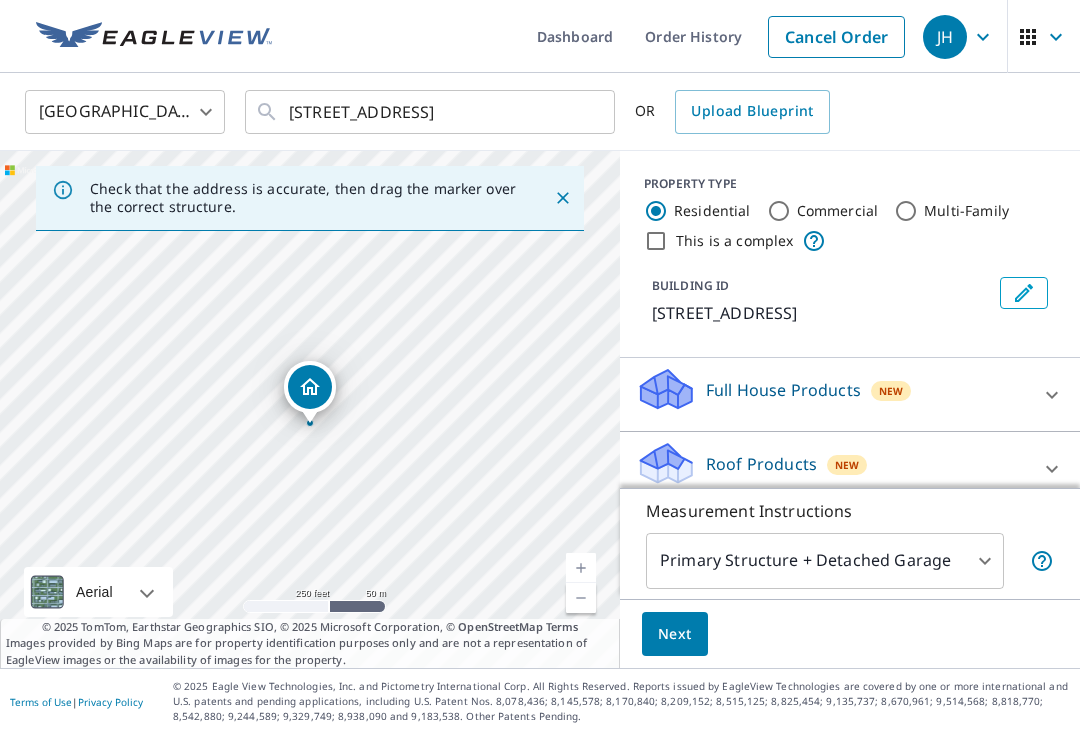 click on "Roof Products" at bounding box center (761, 464) 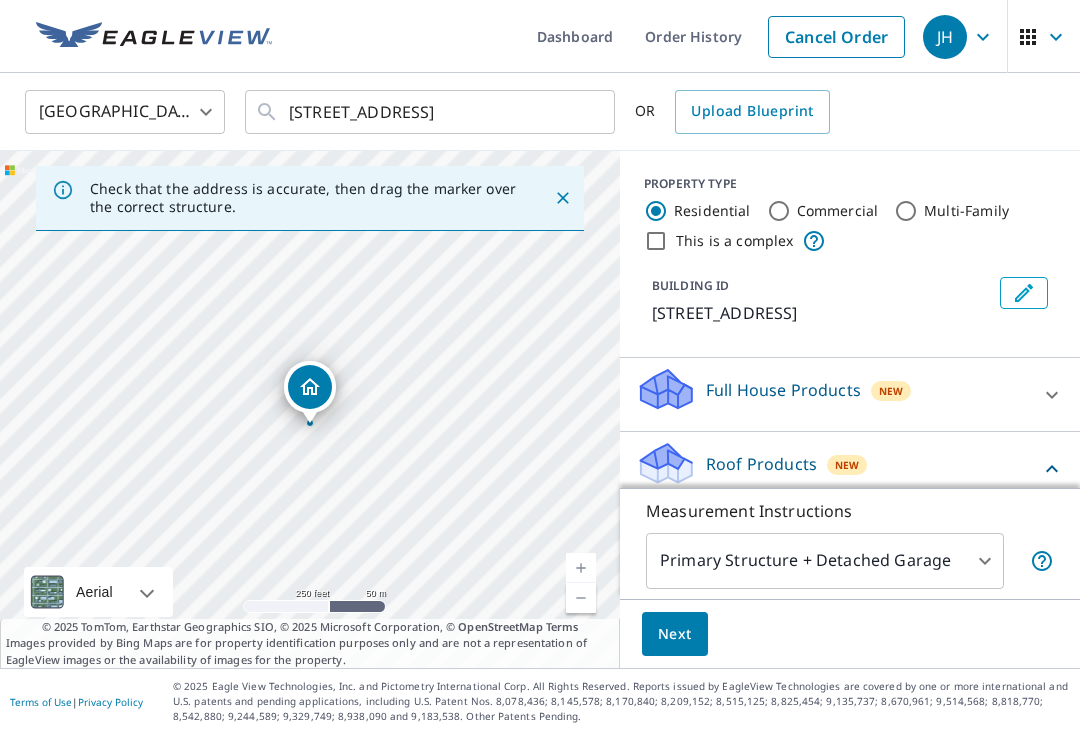 click on "Roof Products New" at bounding box center (838, 468) 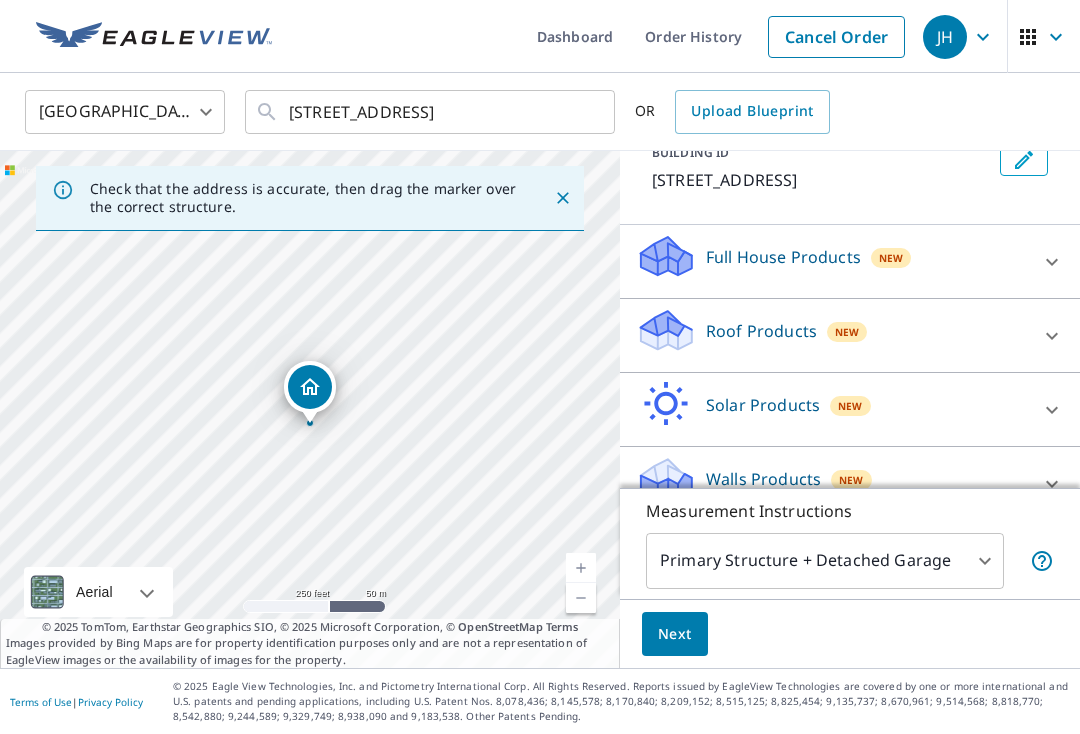 scroll, scrollTop: 132, scrollLeft: 0, axis: vertical 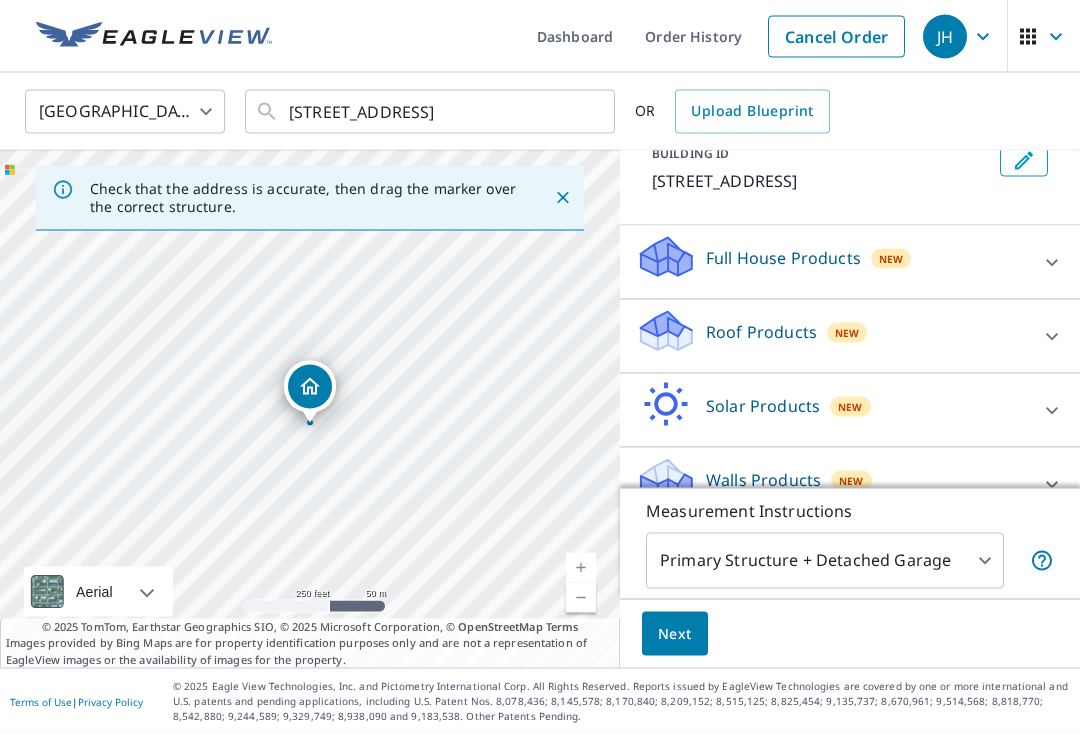 click 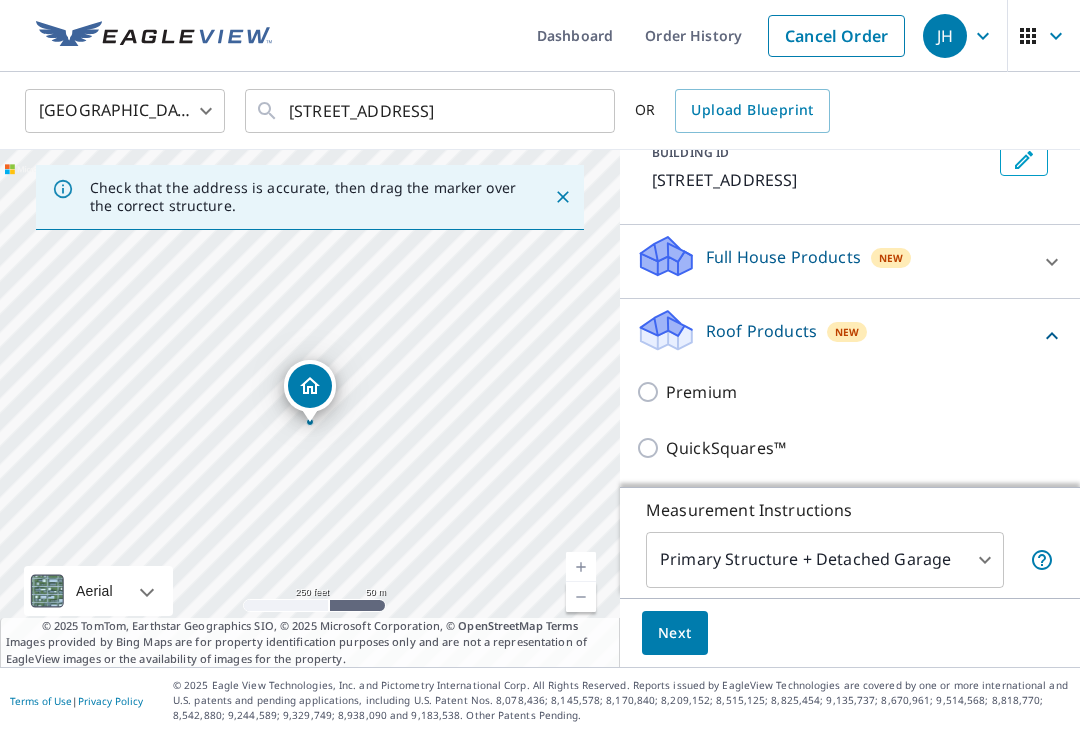click on "Premium" at bounding box center [651, 393] 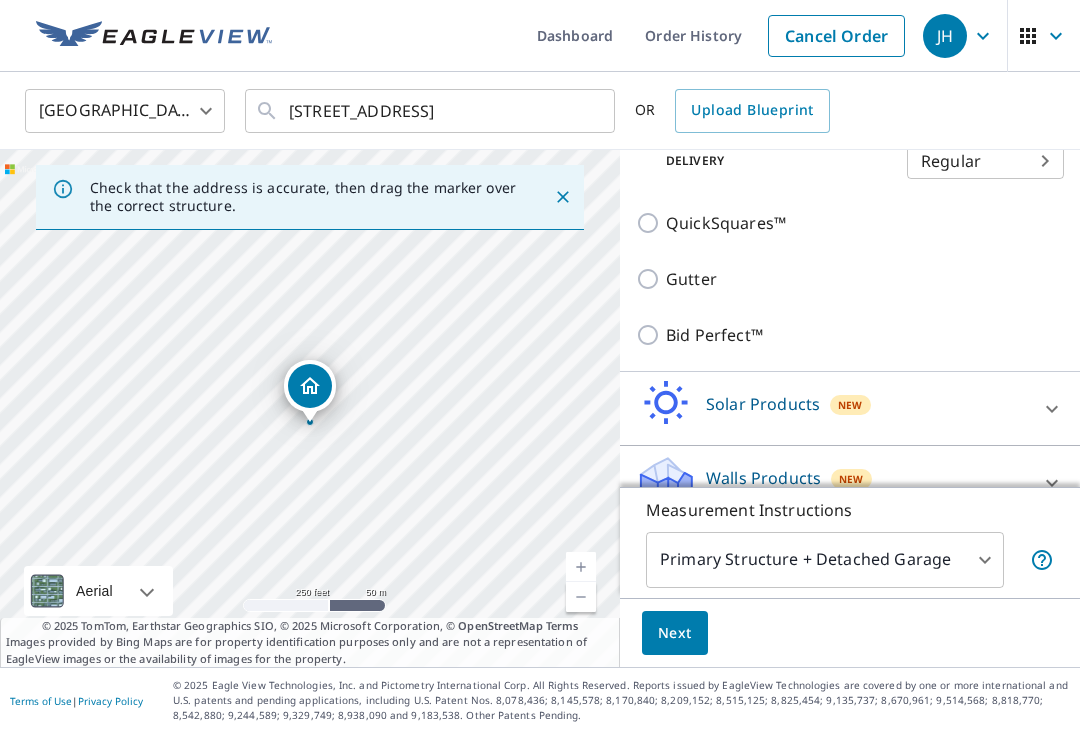 scroll, scrollTop: 421, scrollLeft: 0, axis: vertical 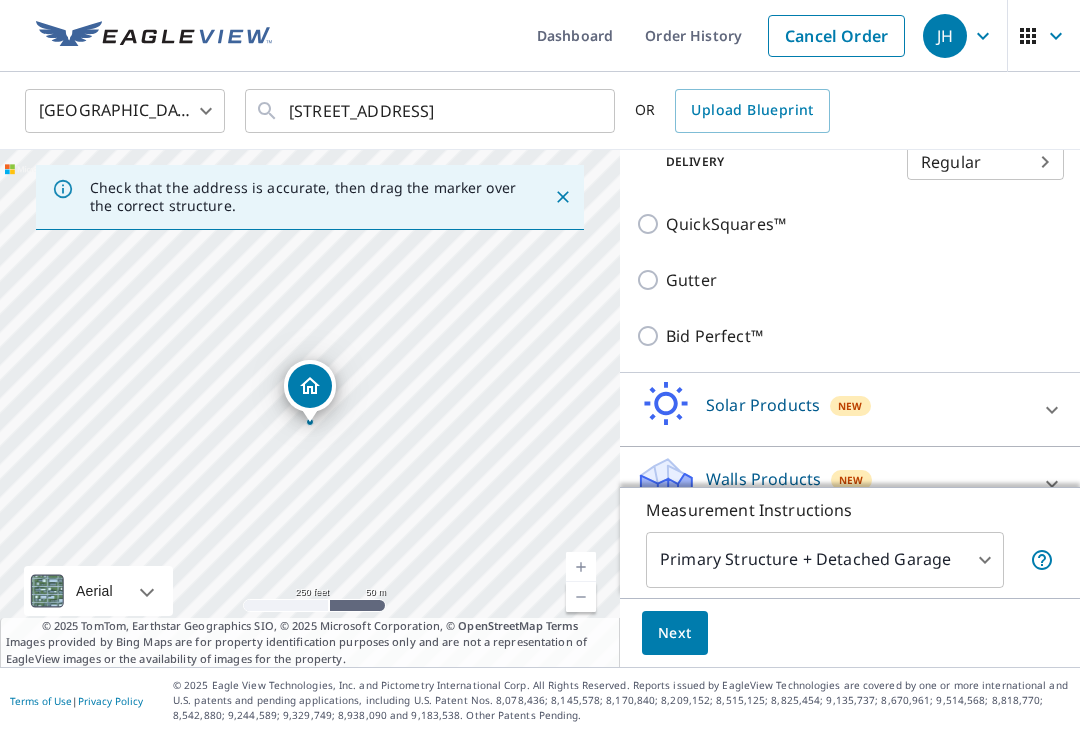 click on "Next" at bounding box center [675, 634] 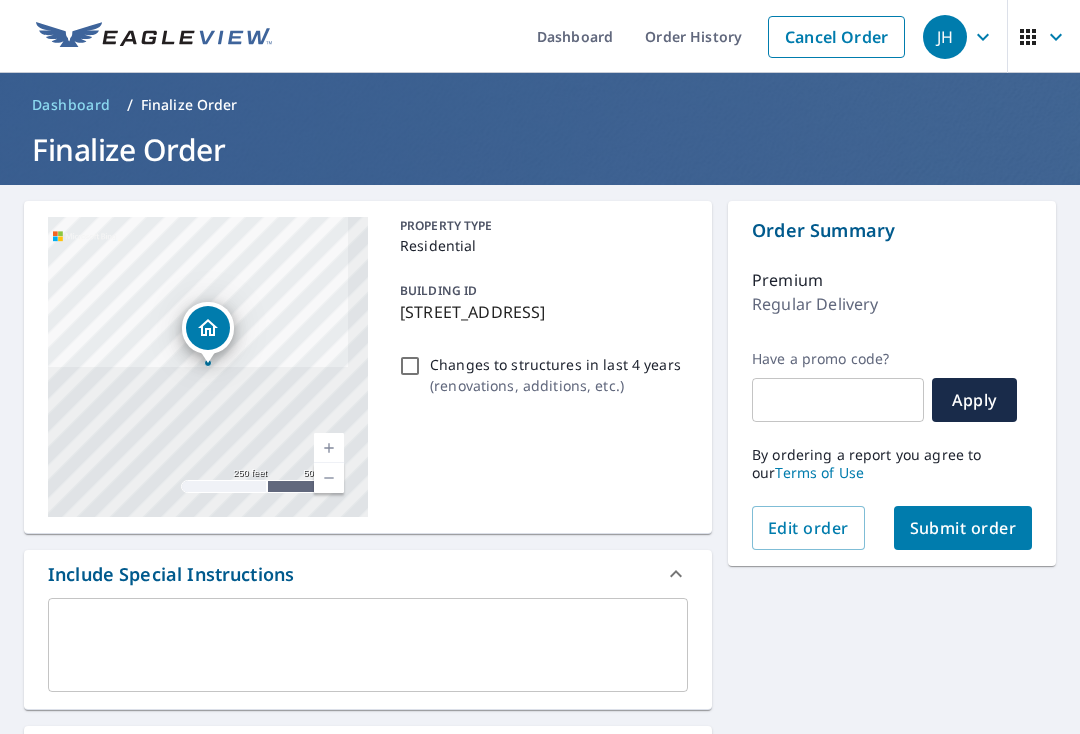 click on "Submit order" at bounding box center [963, 528] 